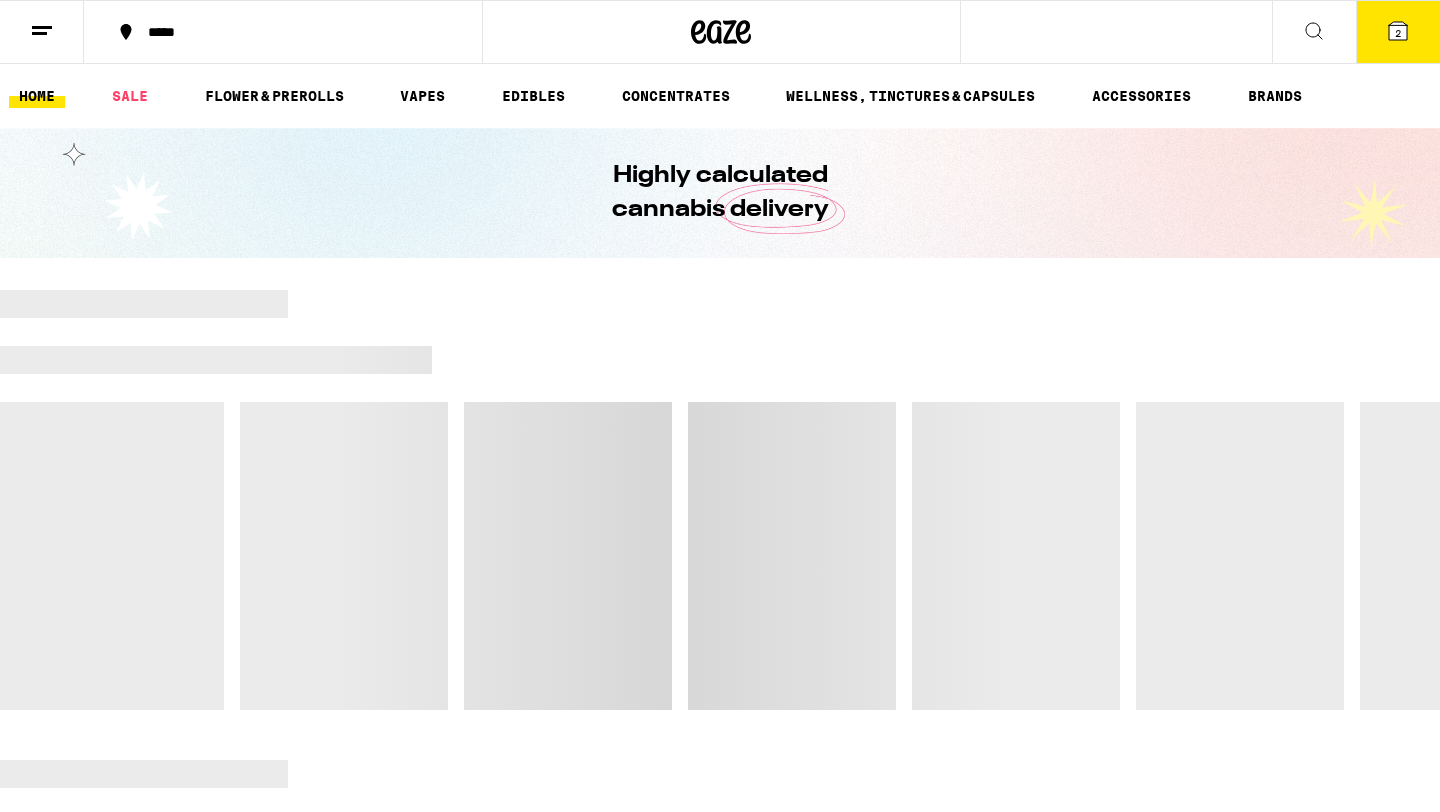 scroll, scrollTop: 0, scrollLeft: 0, axis: both 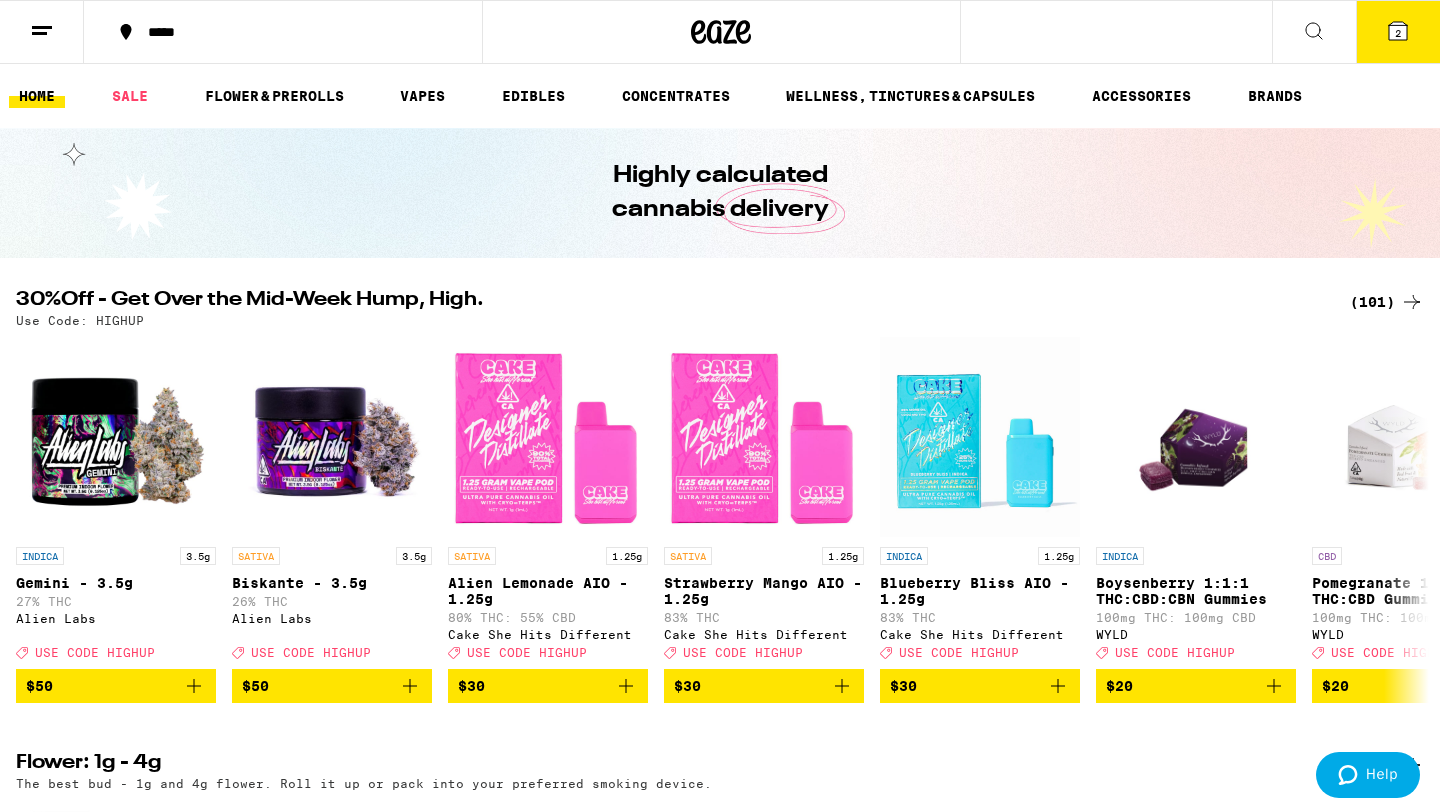 click on "(101)" at bounding box center (1387, 302) 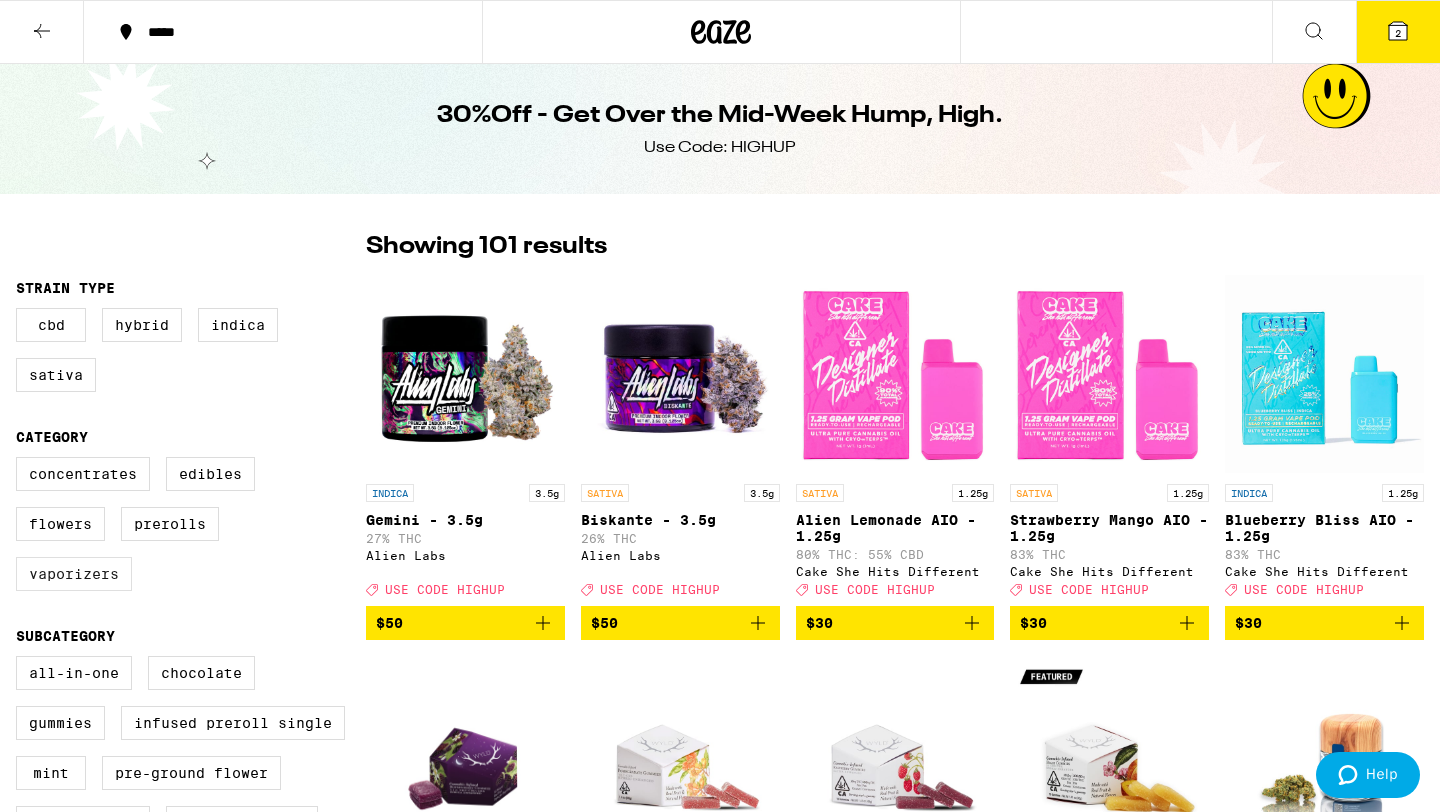 click on "Vaporizers" at bounding box center (74, 574) 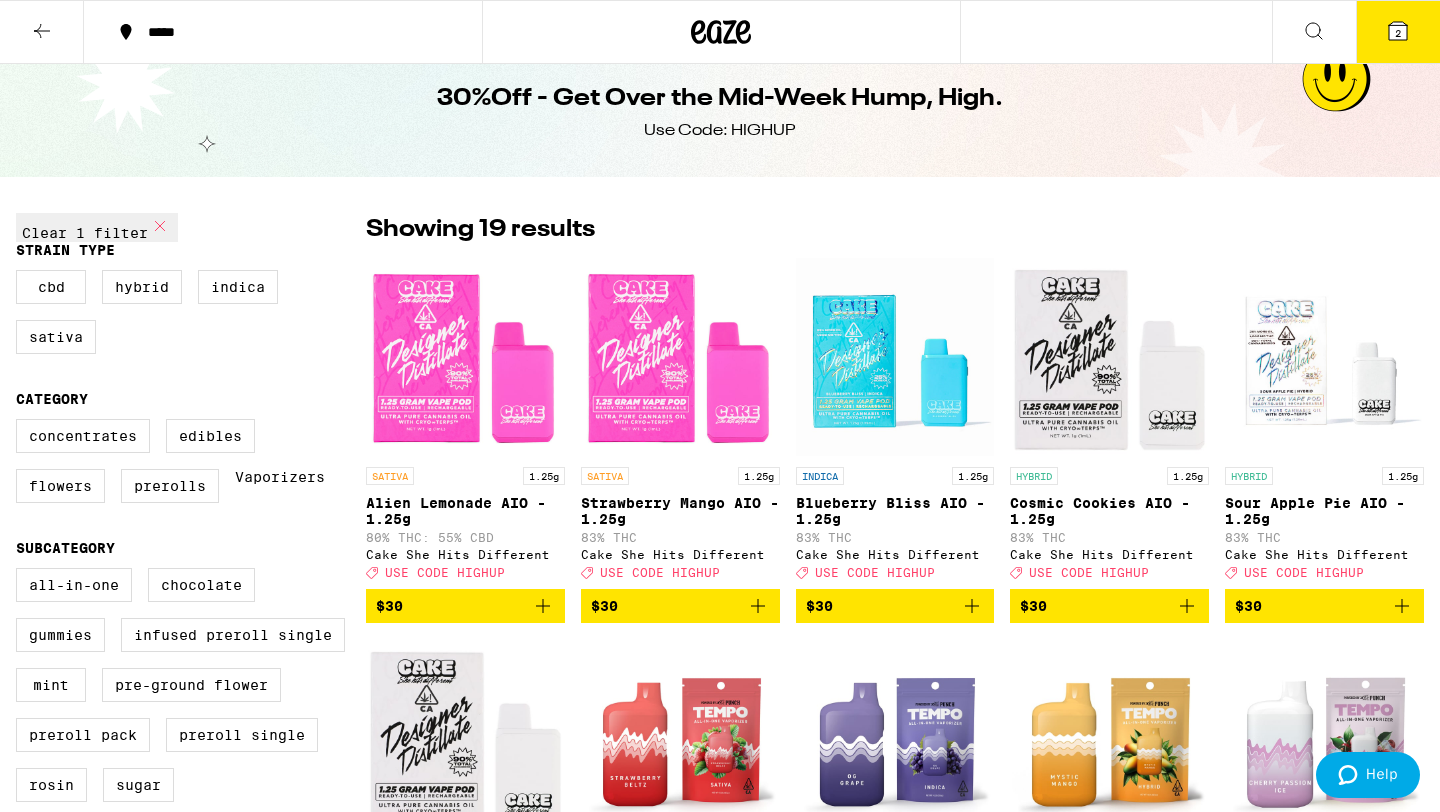 scroll, scrollTop: 0, scrollLeft: 0, axis: both 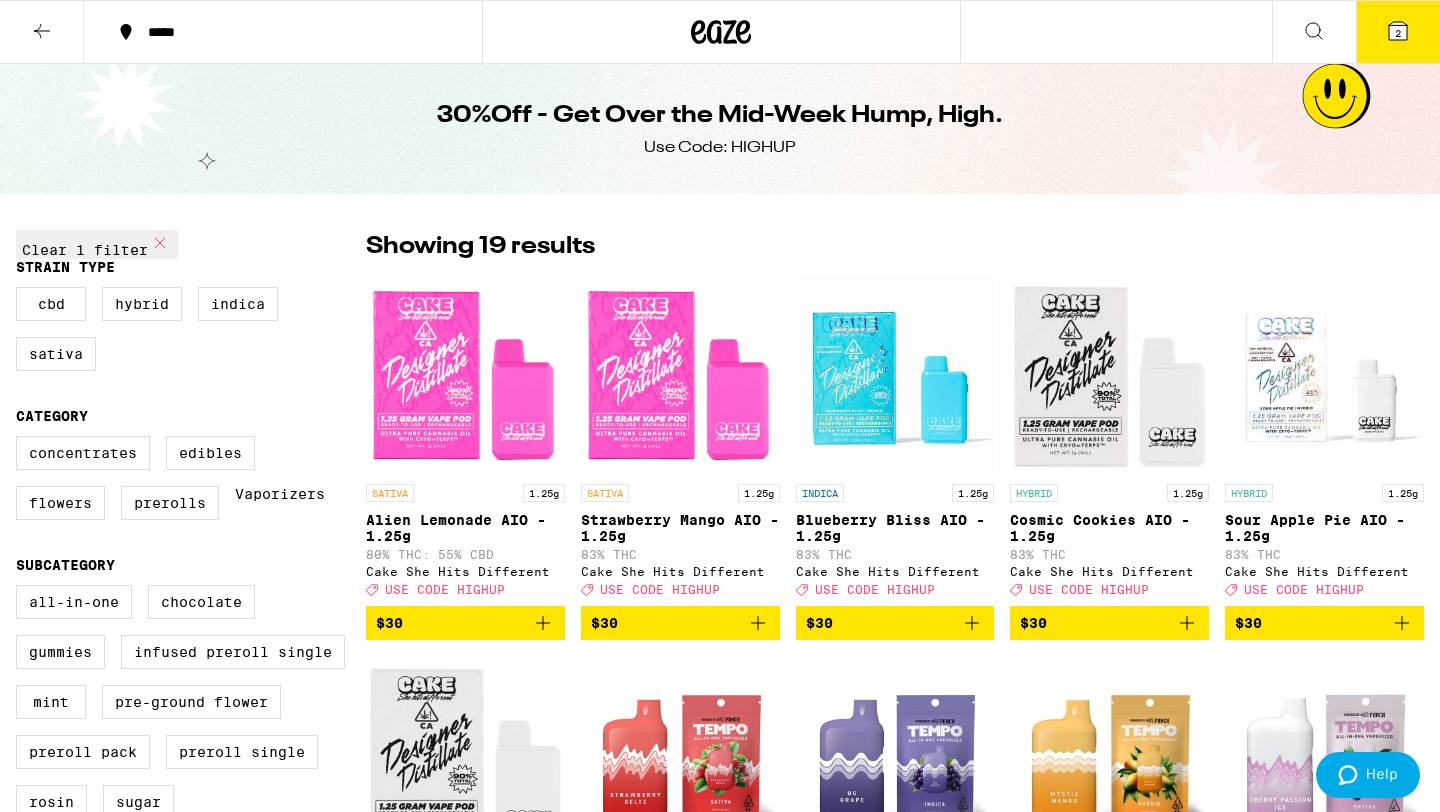 click on "Vaporizers" at bounding box center (280, 503) 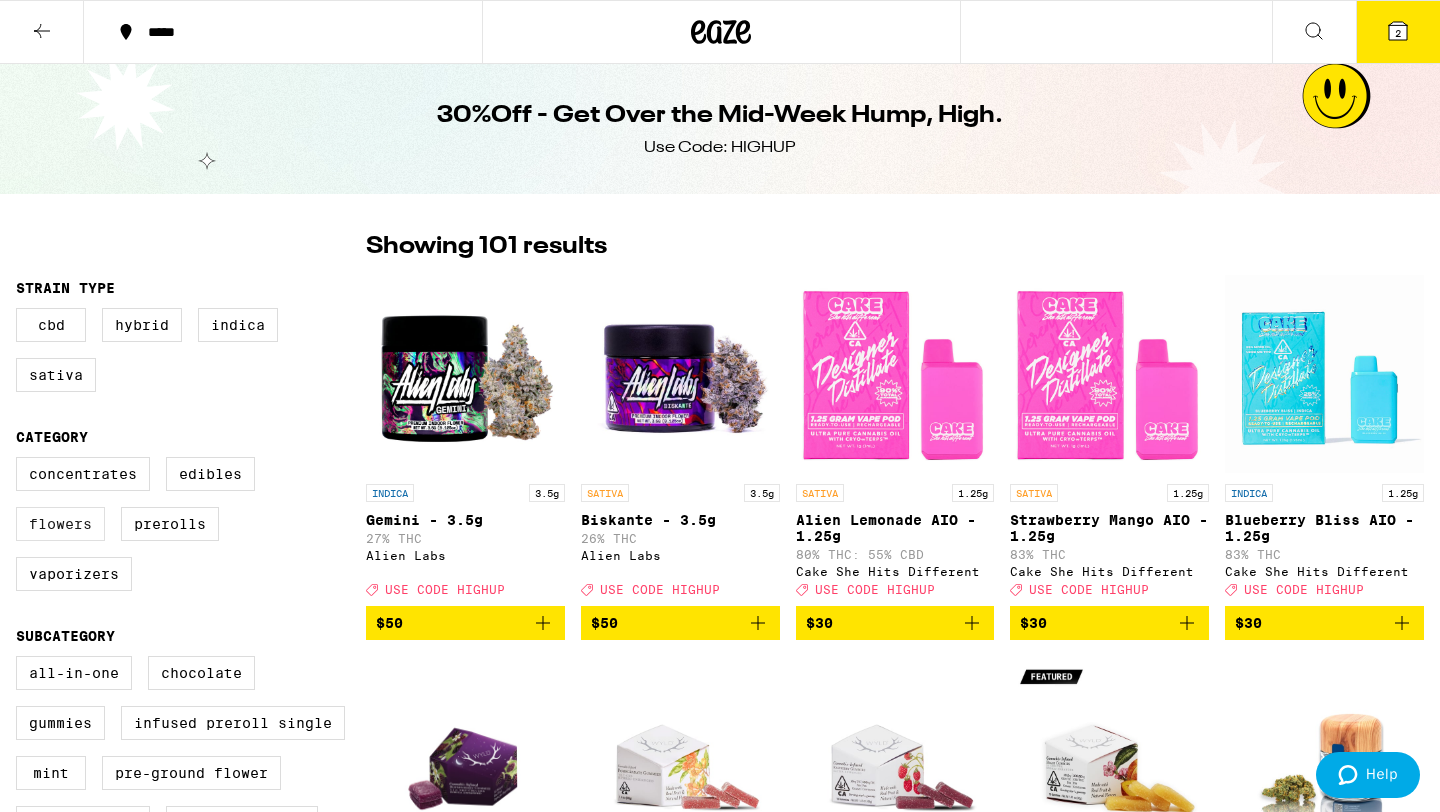 click on "Flowers" at bounding box center (60, 524) 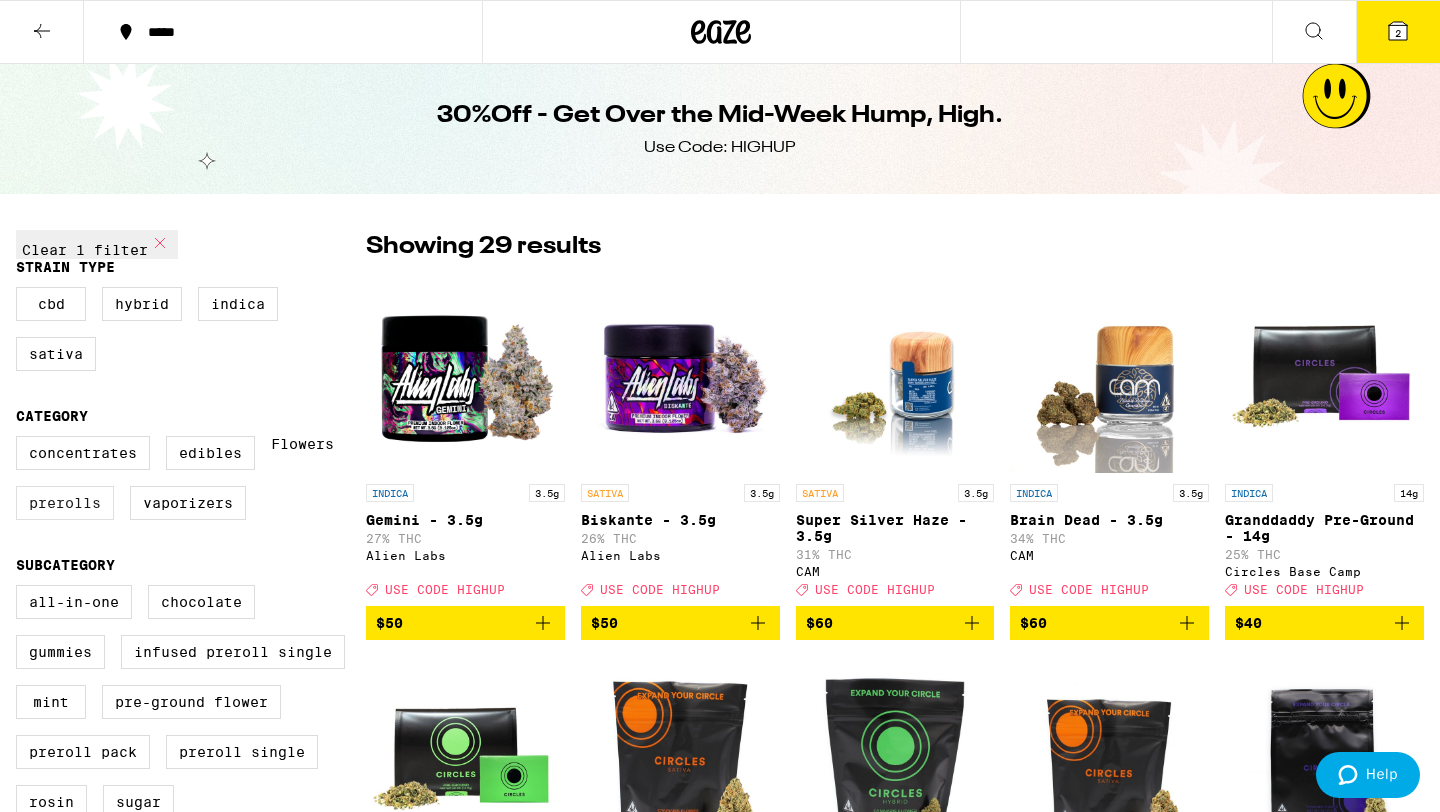 click on "Prerolls" at bounding box center (65, 503) 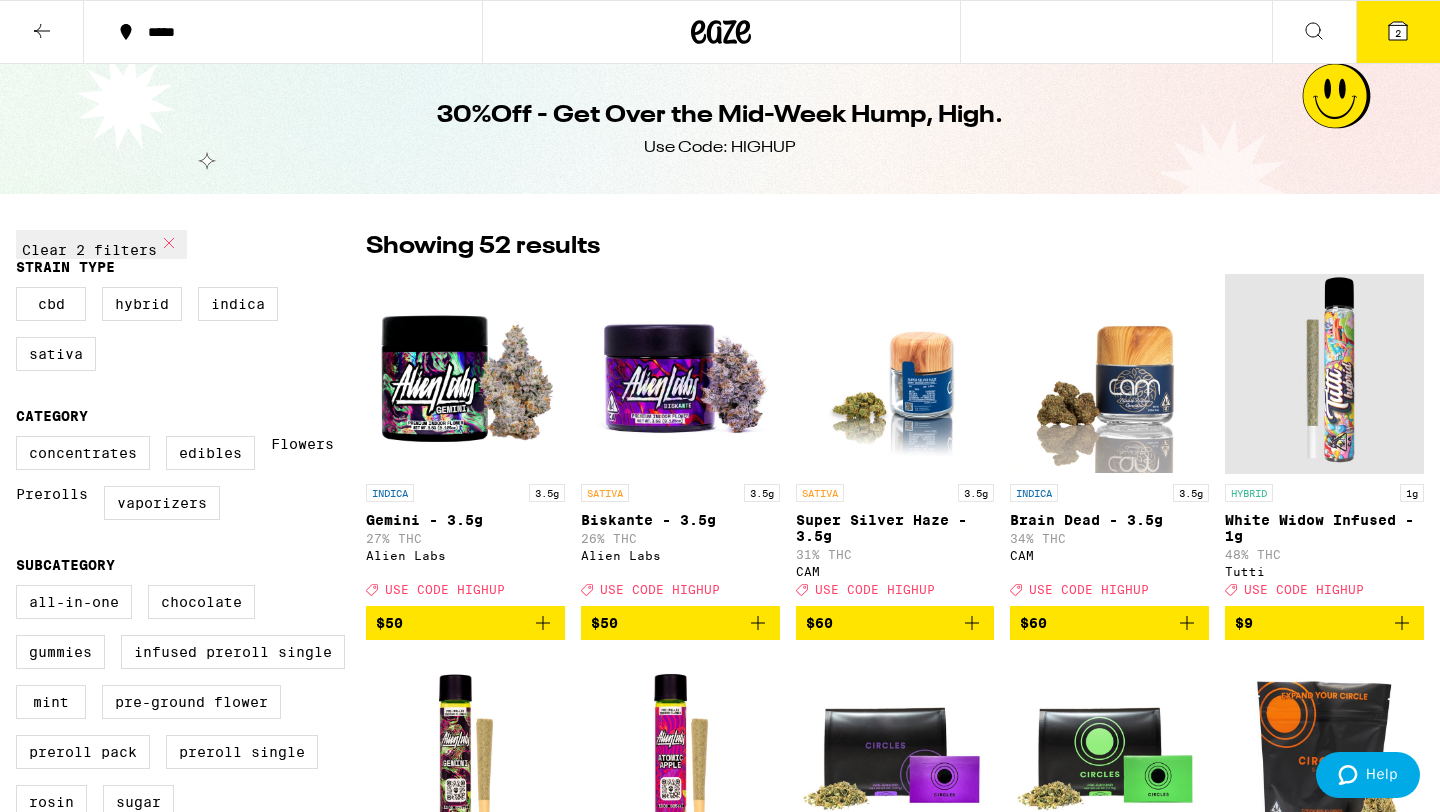 click on "Flowers" at bounding box center [302, 453] 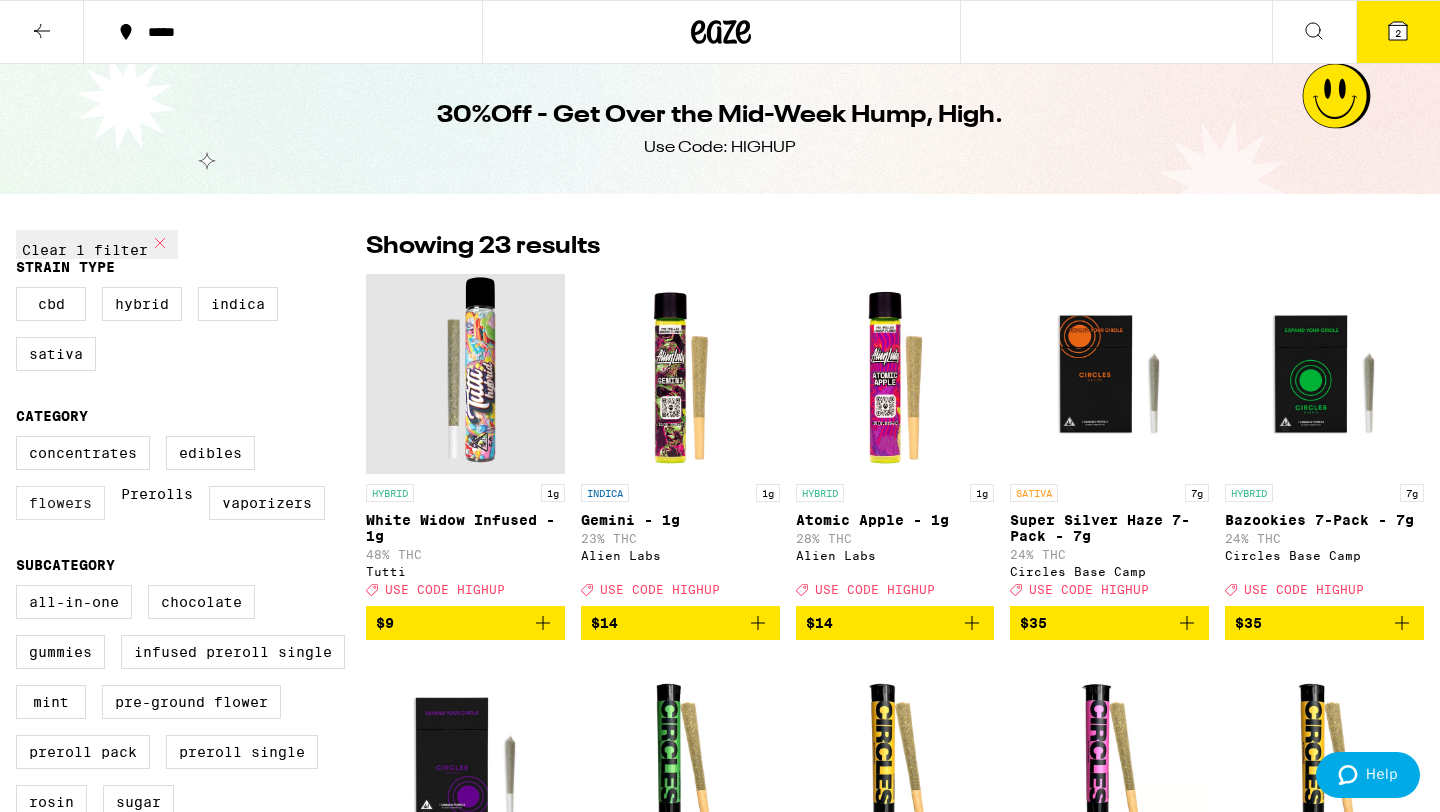 click on "Flowers" at bounding box center (60, 503) 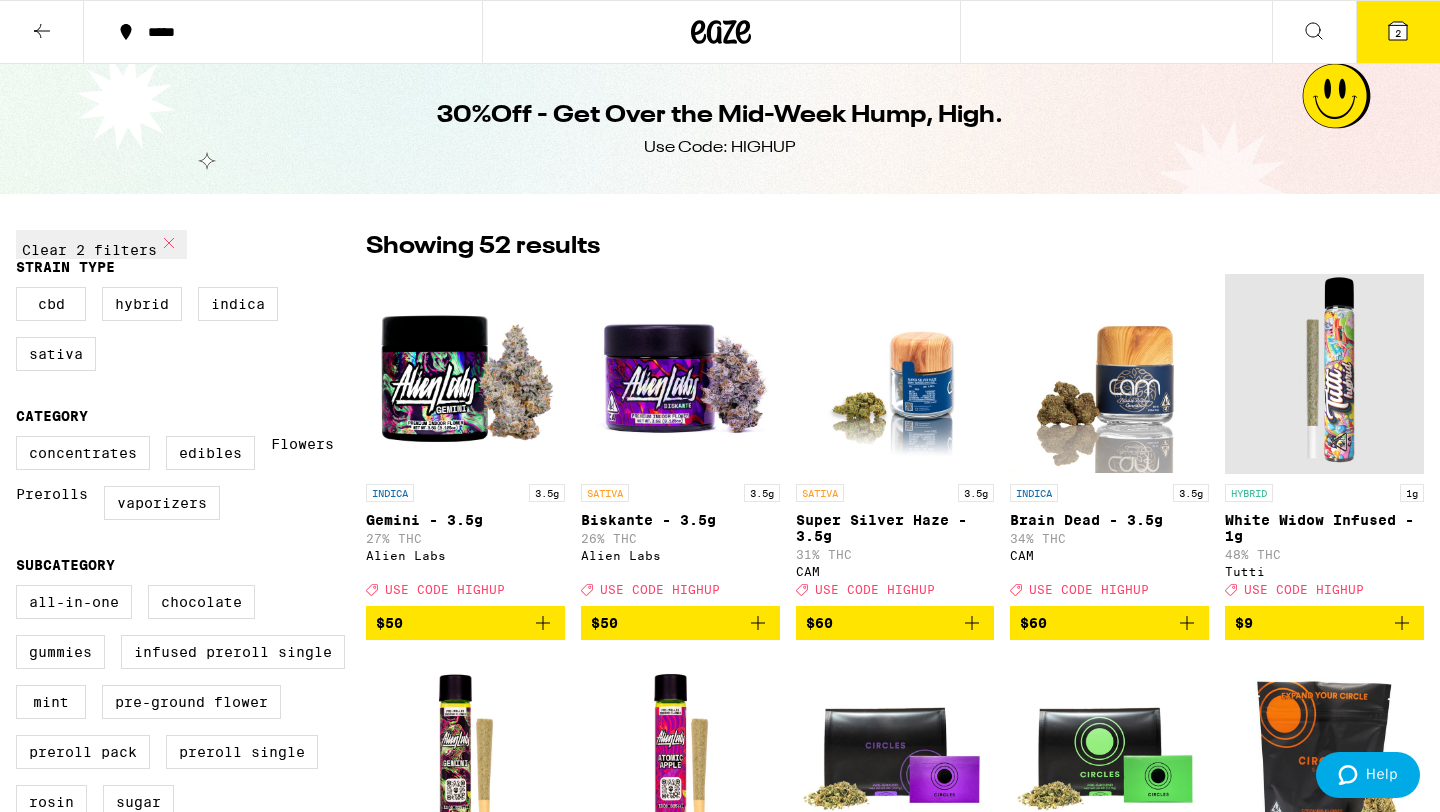 click on "Concentrates Edibles Flowers Prerolls Vaporizers" at bounding box center (191, 486) 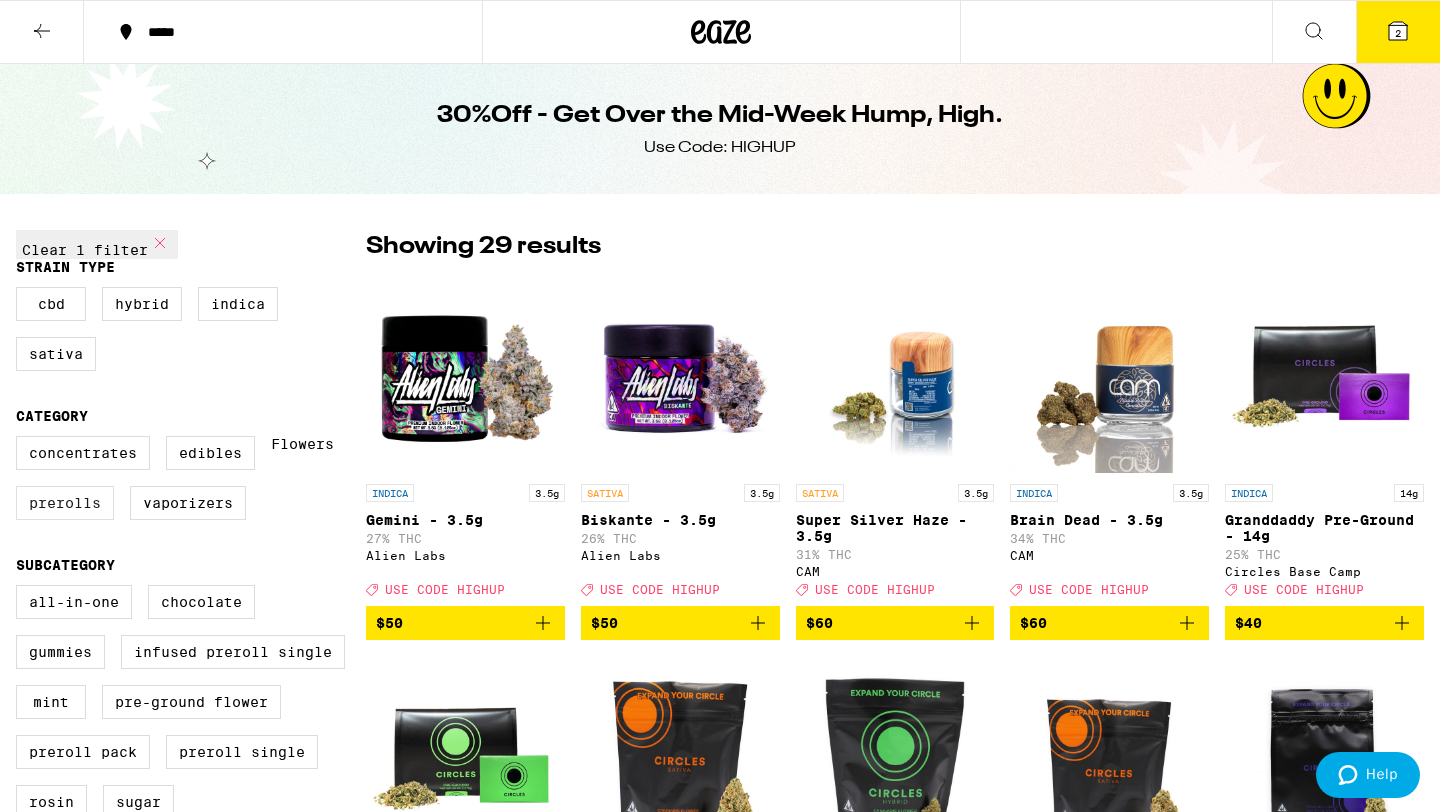 click on "Prerolls" at bounding box center (65, 503) 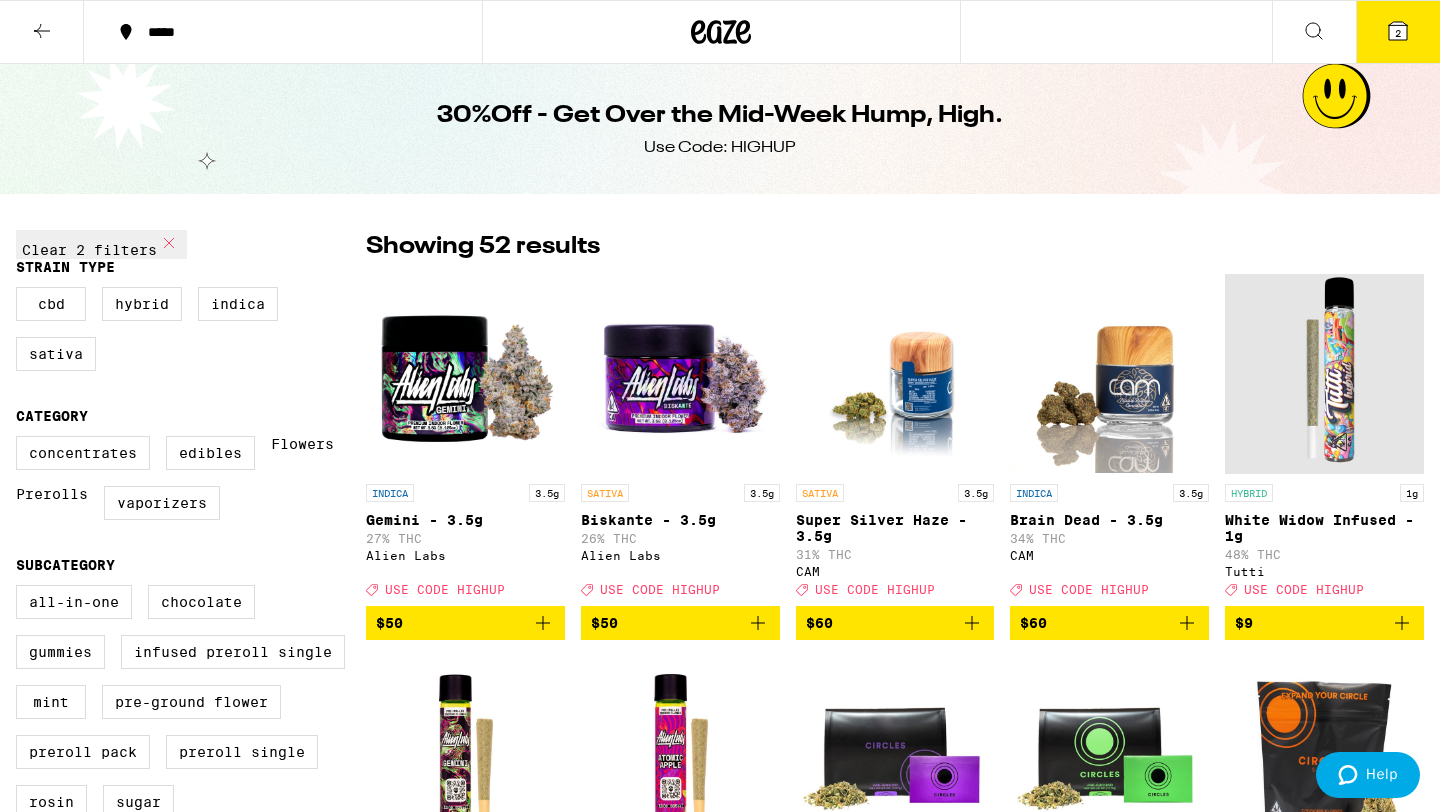 click on "Flowers" at bounding box center (302, 453) 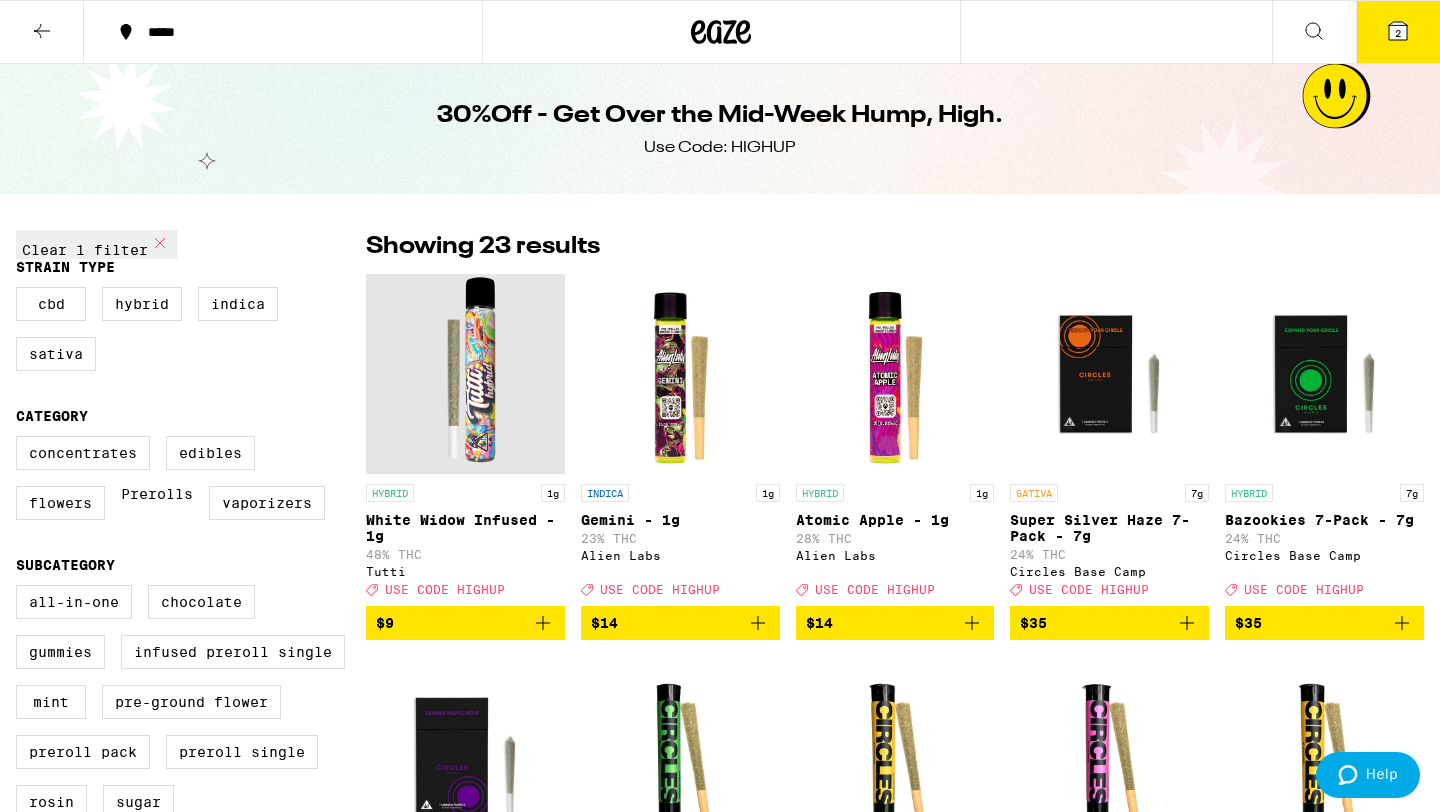 click on "Prerolls" at bounding box center [157, 503] 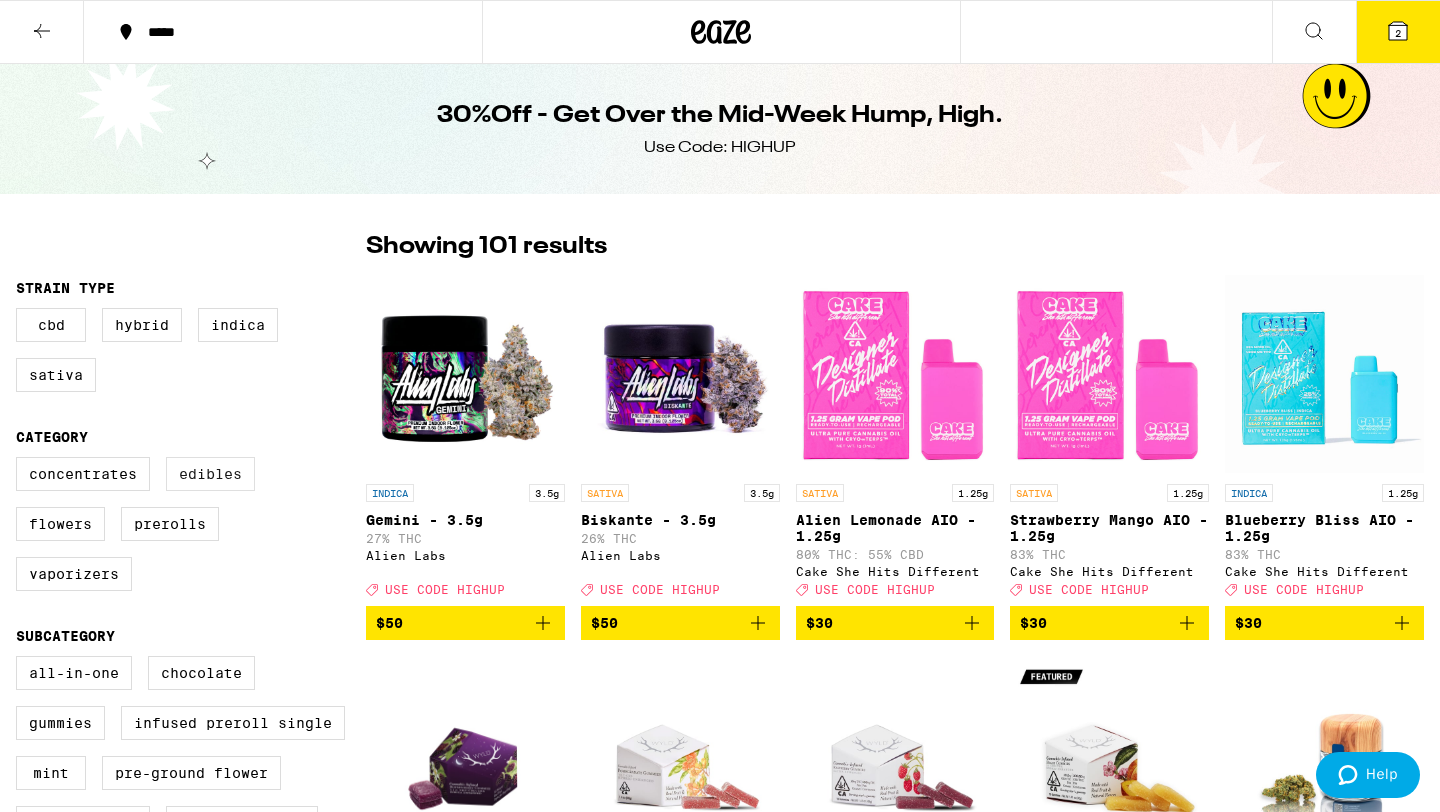 click on "Edibles" at bounding box center [210, 474] 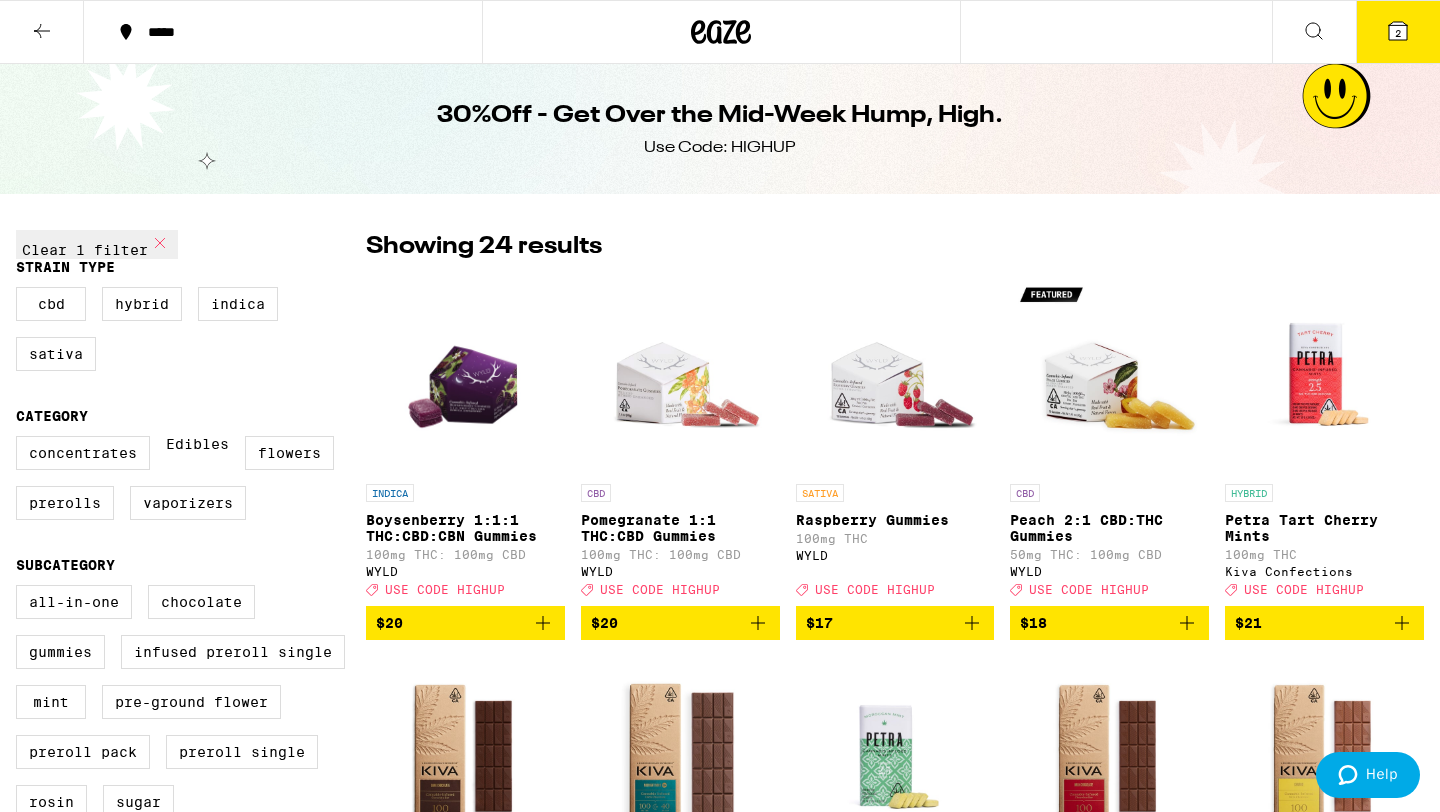click on "Edibles" at bounding box center [197, 453] 